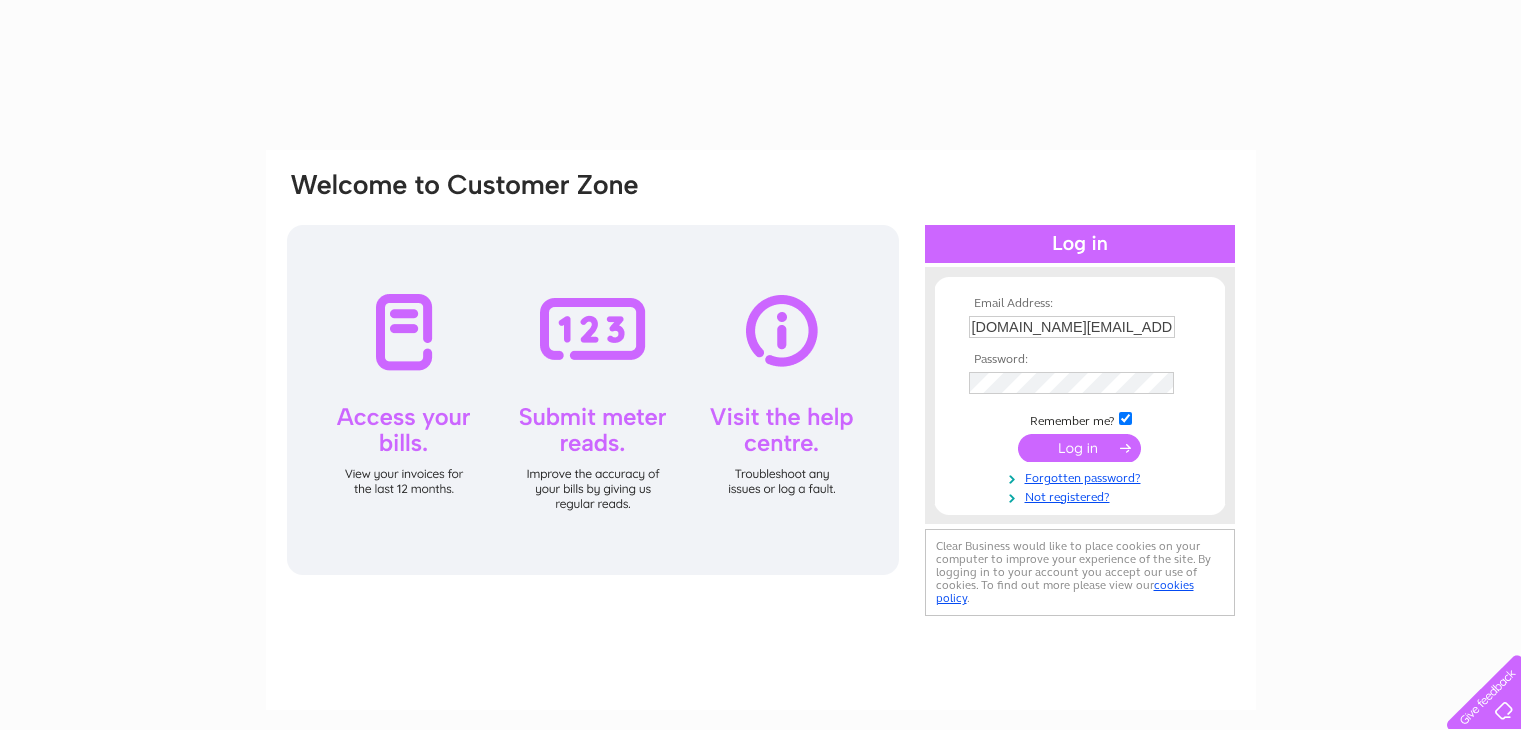 scroll, scrollTop: 0, scrollLeft: 0, axis: both 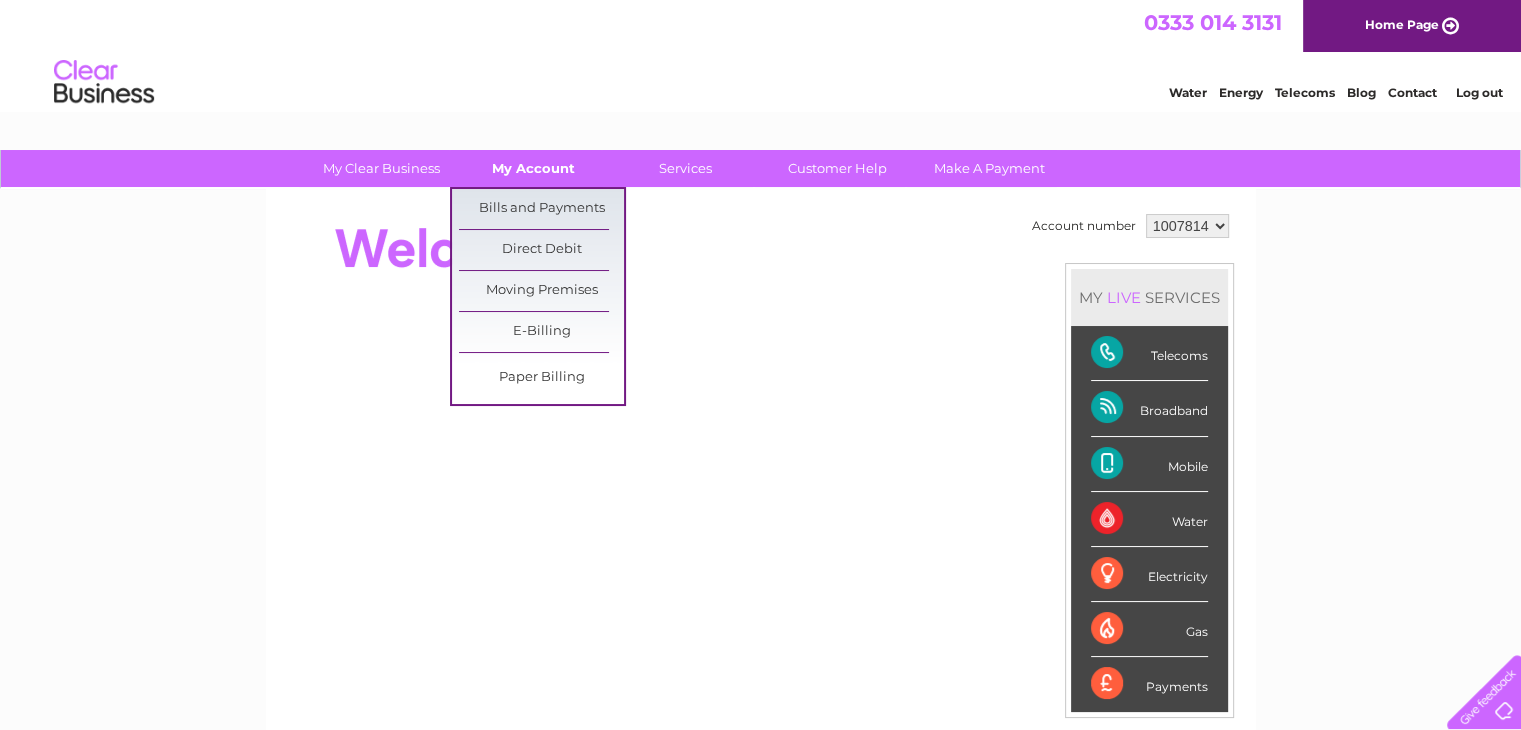click on "My Account" at bounding box center (533, 168) 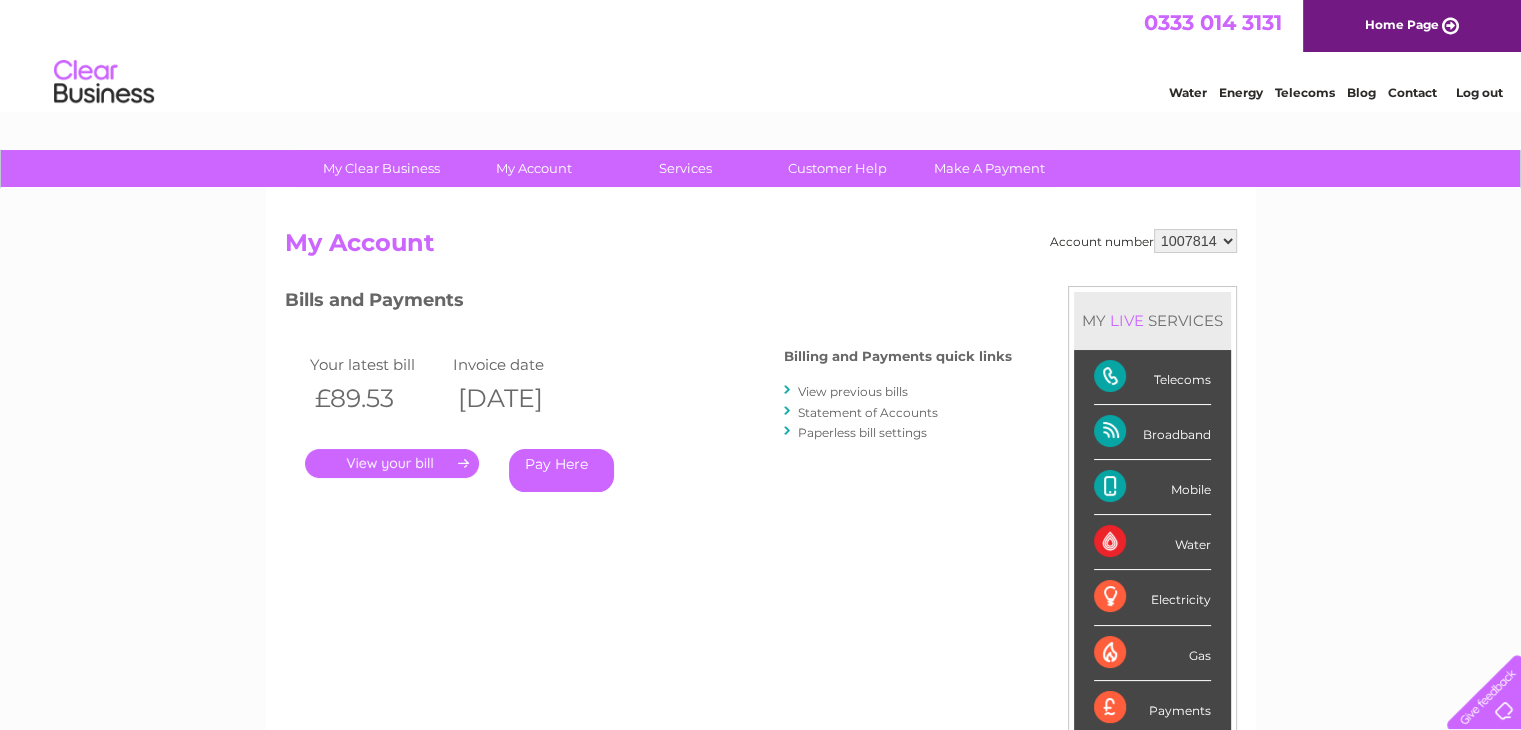 scroll, scrollTop: 0, scrollLeft: 0, axis: both 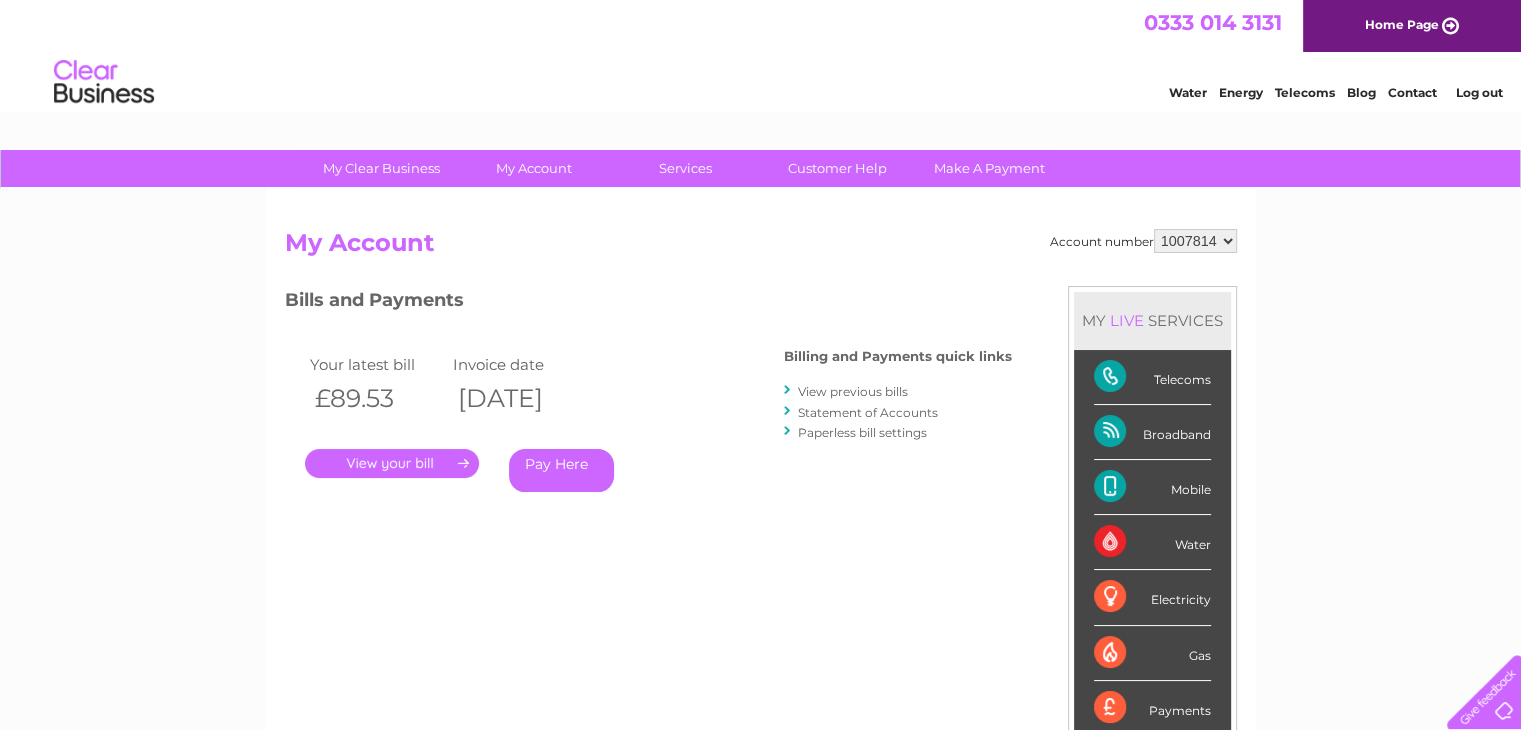 click on "." at bounding box center [392, 463] 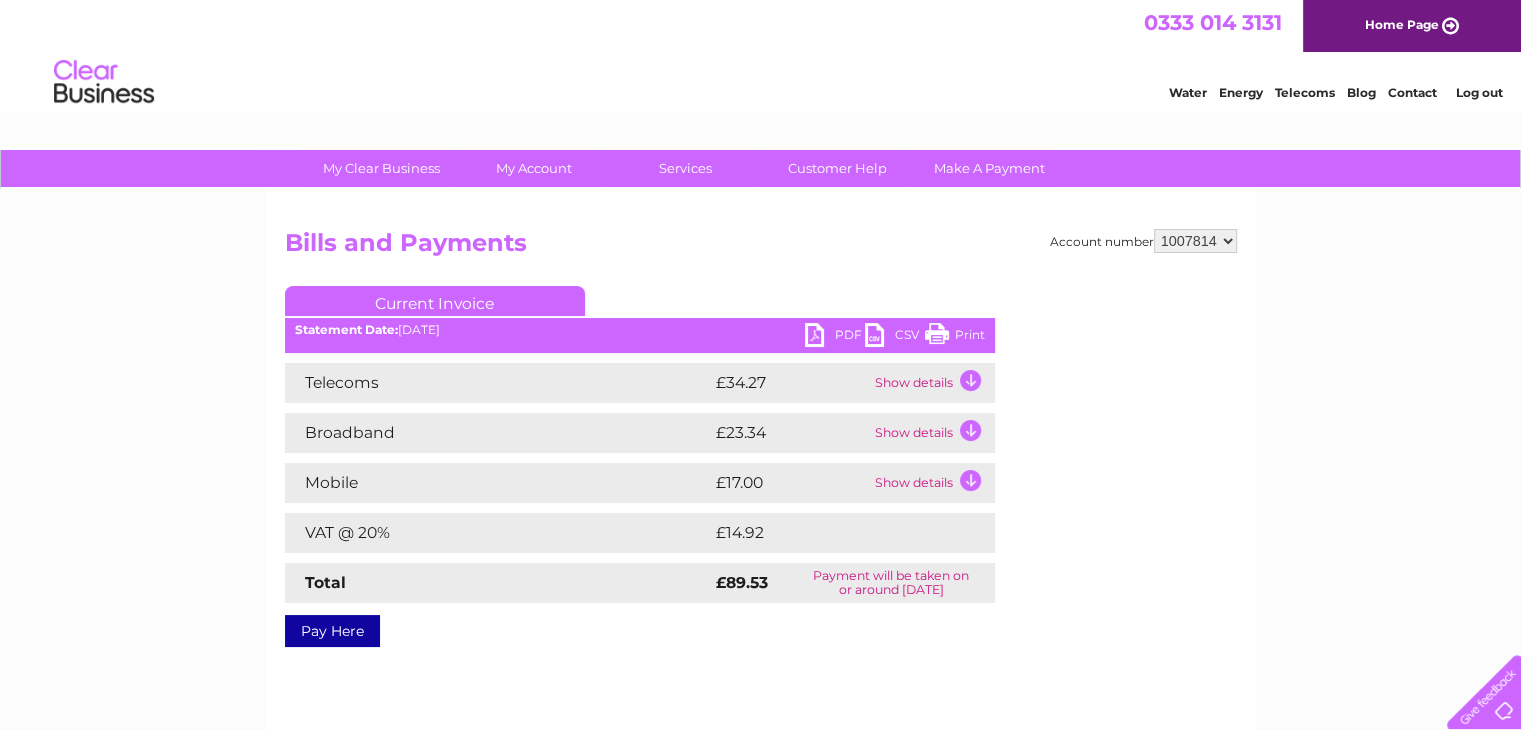 scroll, scrollTop: 0, scrollLeft: 0, axis: both 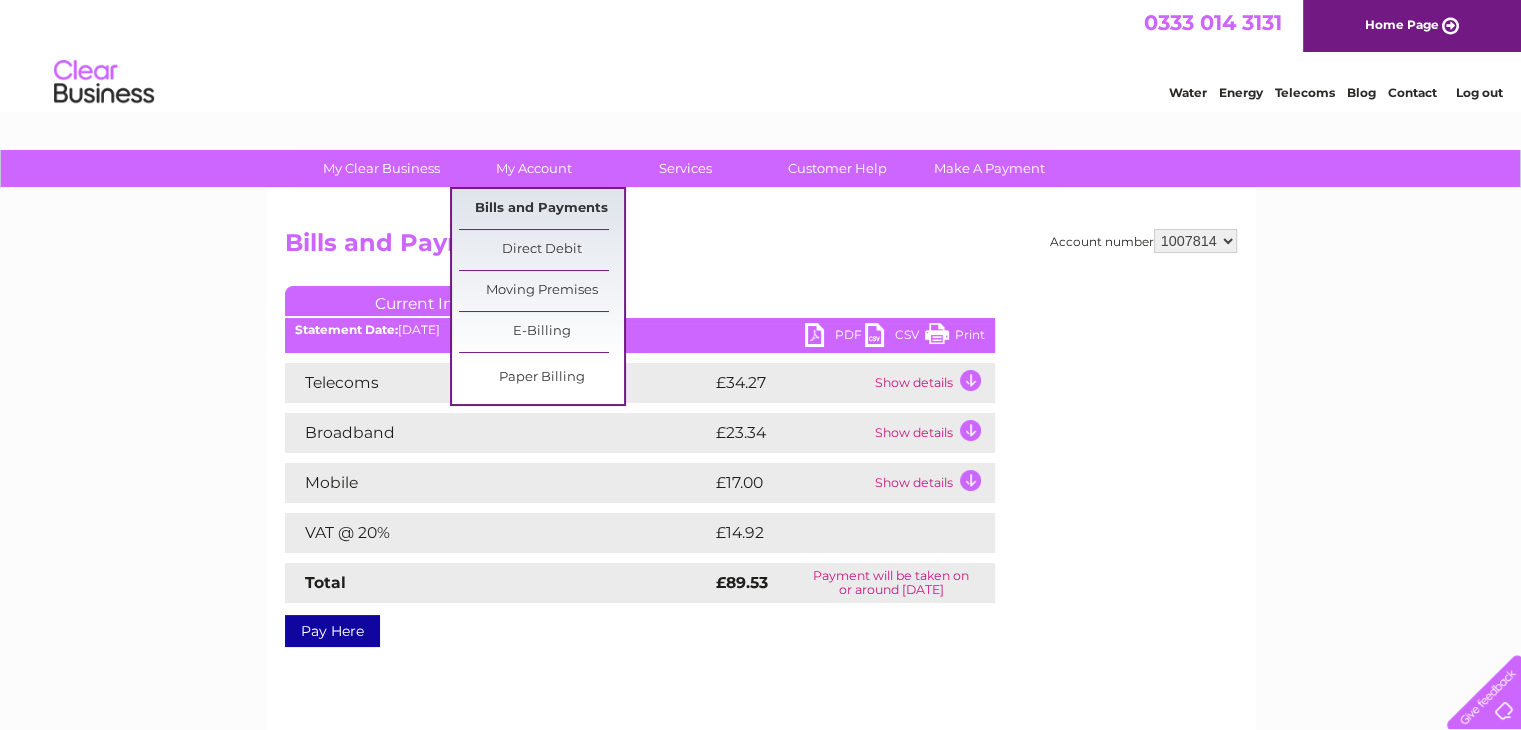 click on "Bills and Payments" at bounding box center [541, 209] 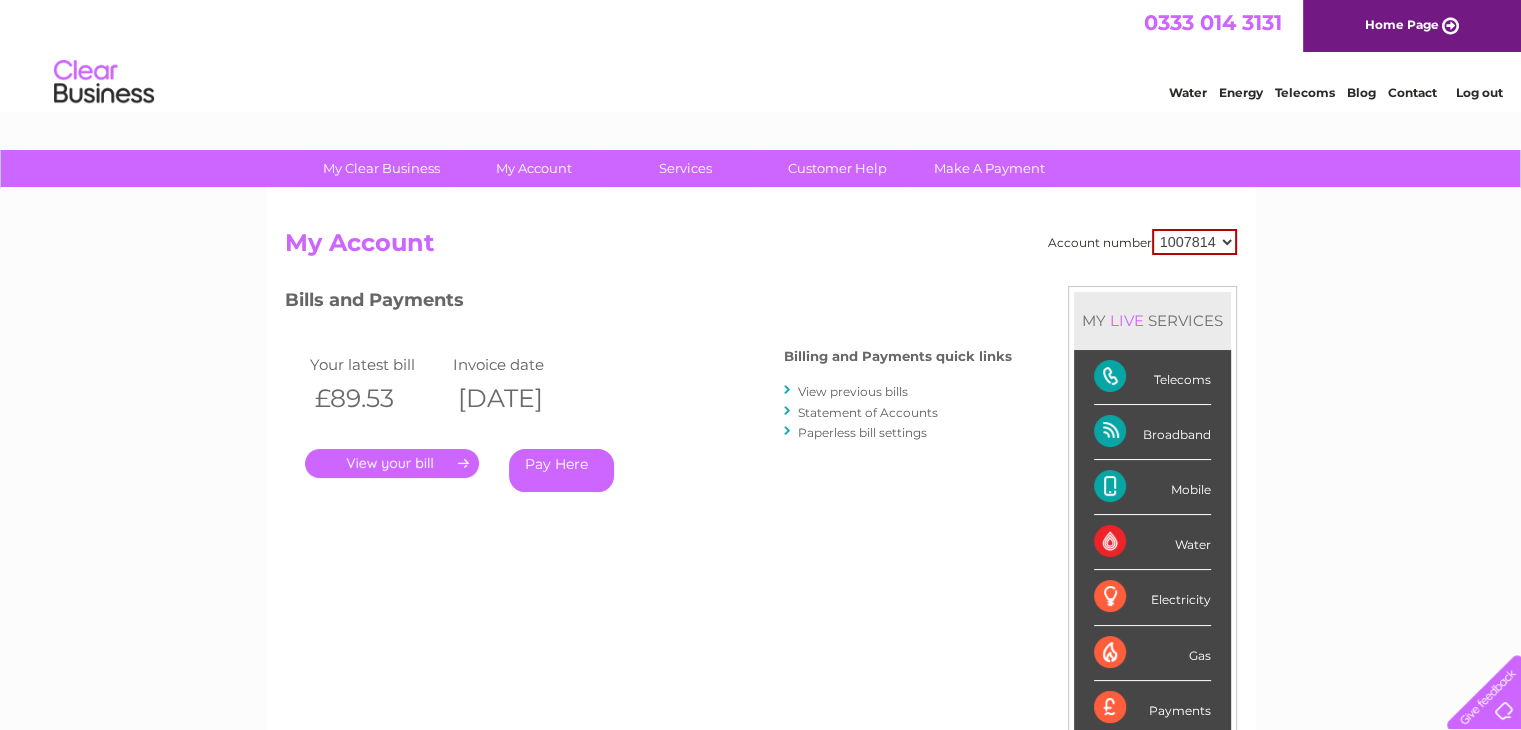 scroll, scrollTop: 0, scrollLeft: 0, axis: both 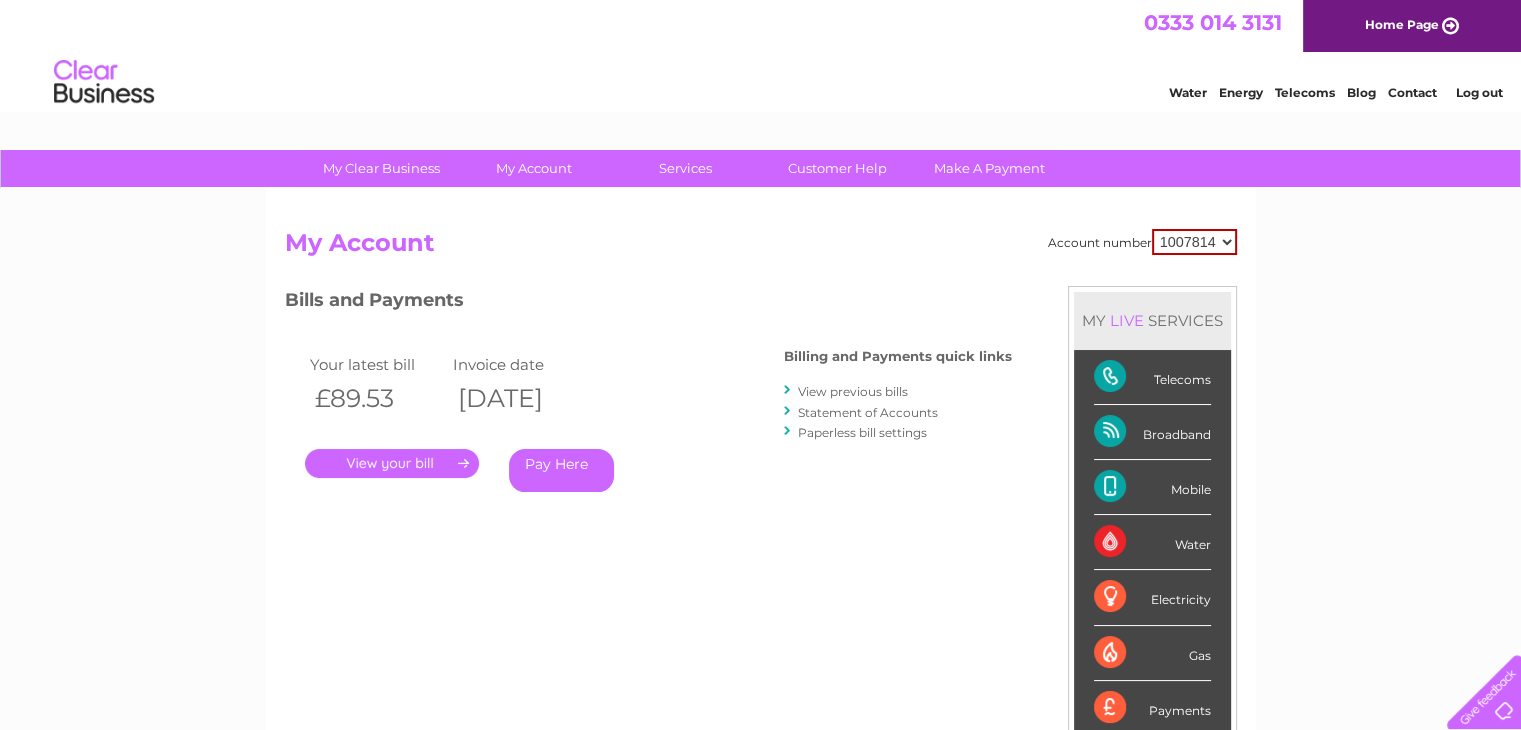 click on "View previous bills" at bounding box center [853, 391] 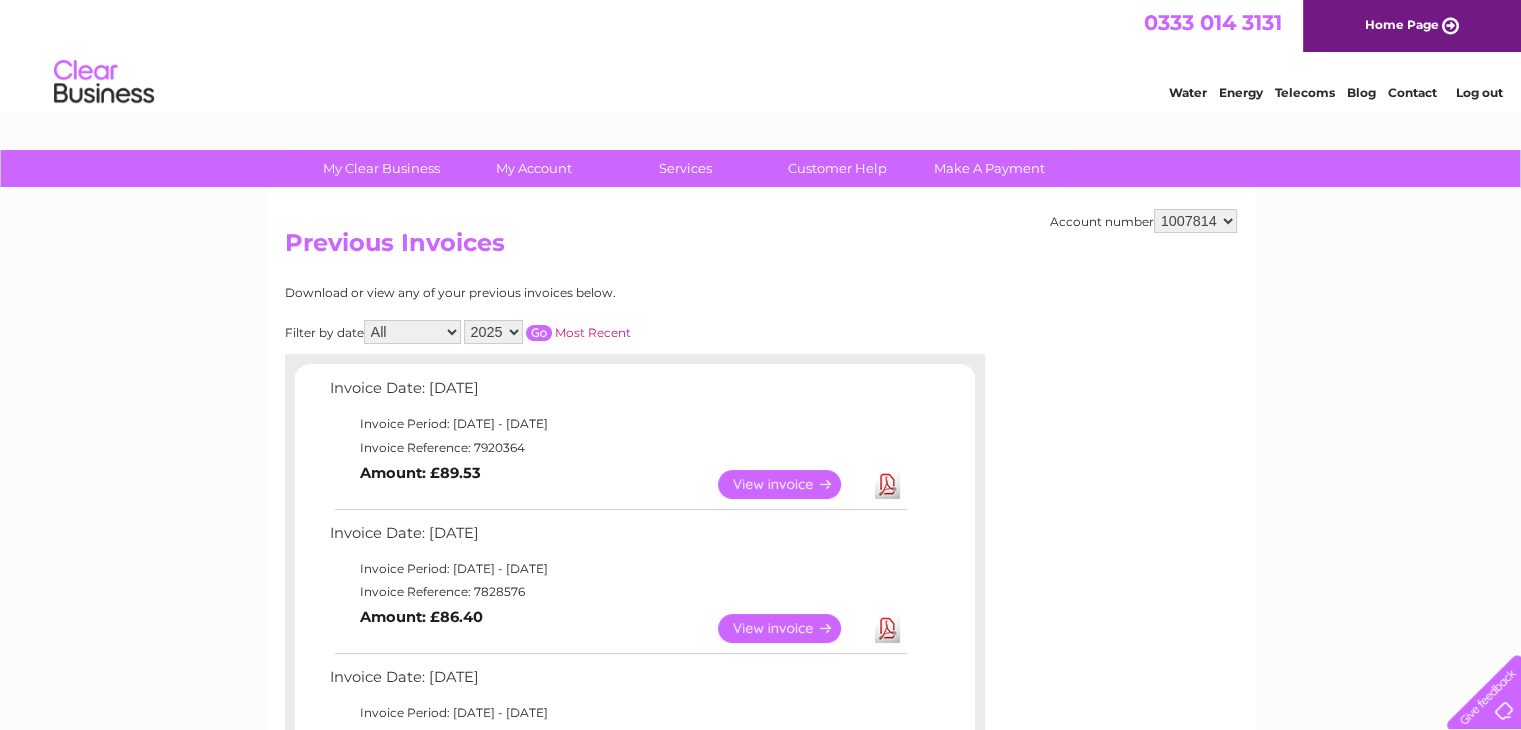 scroll, scrollTop: 0, scrollLeft: 0, axis: both 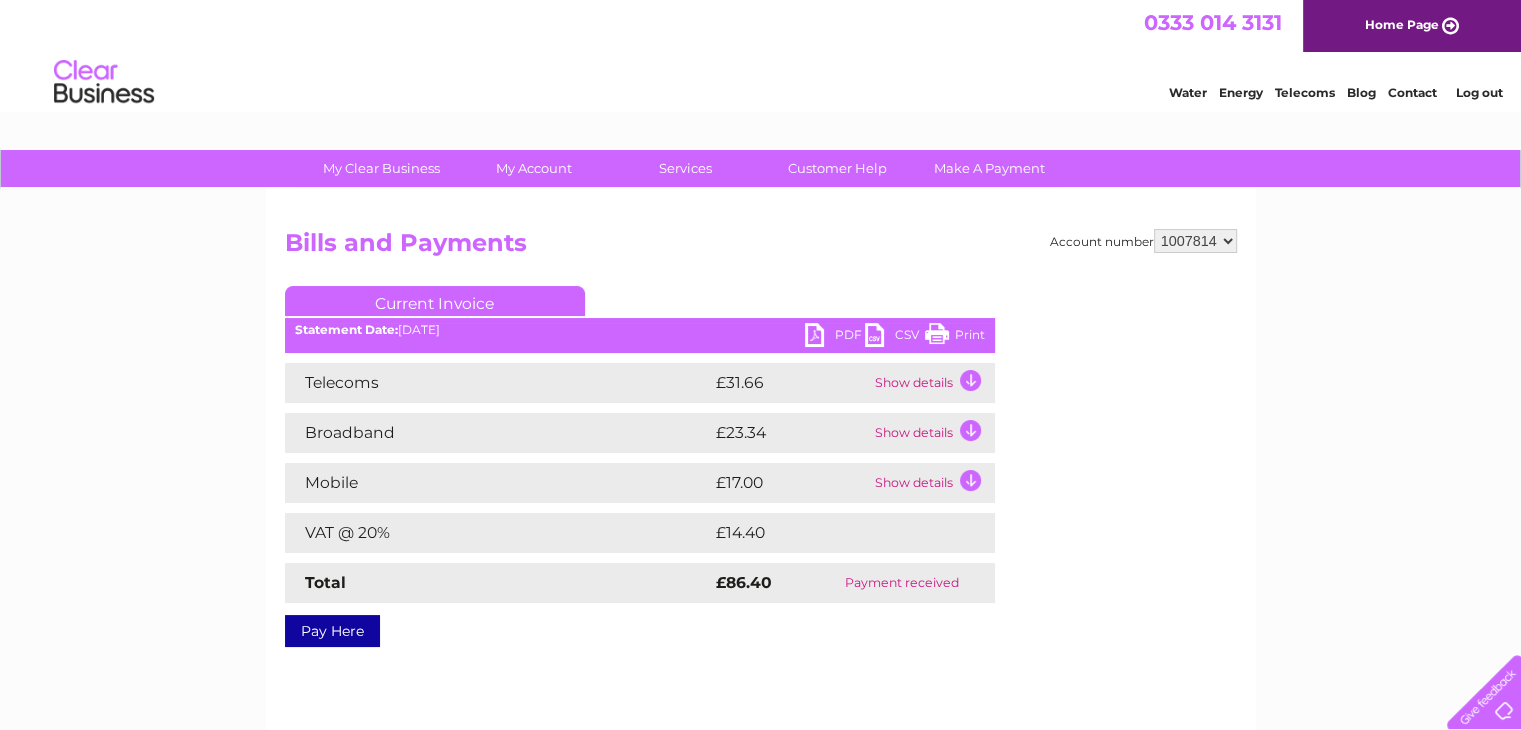 click on "Print" at bounding box center [955, 337] 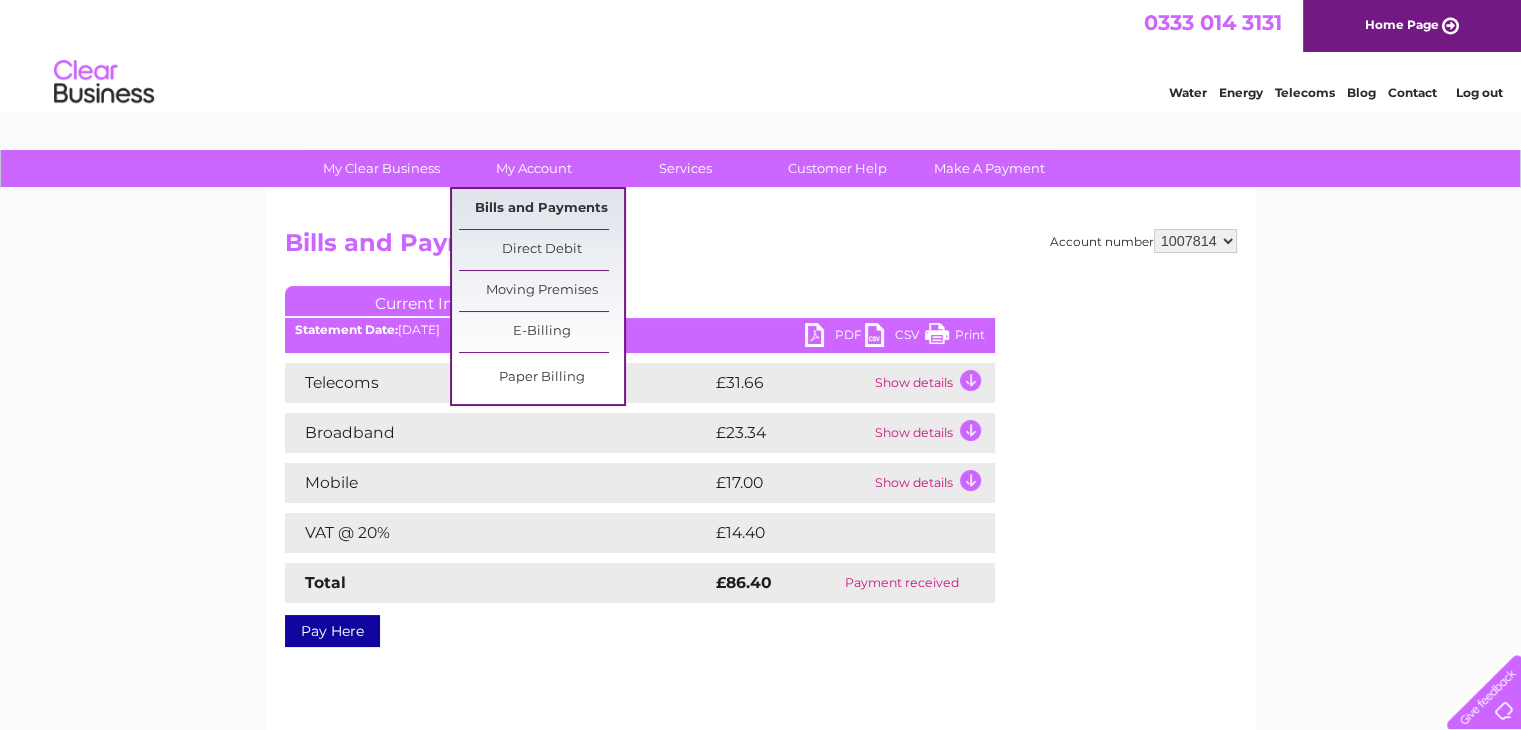 click on "Bills and Payments" at bounding box center [541, 209] 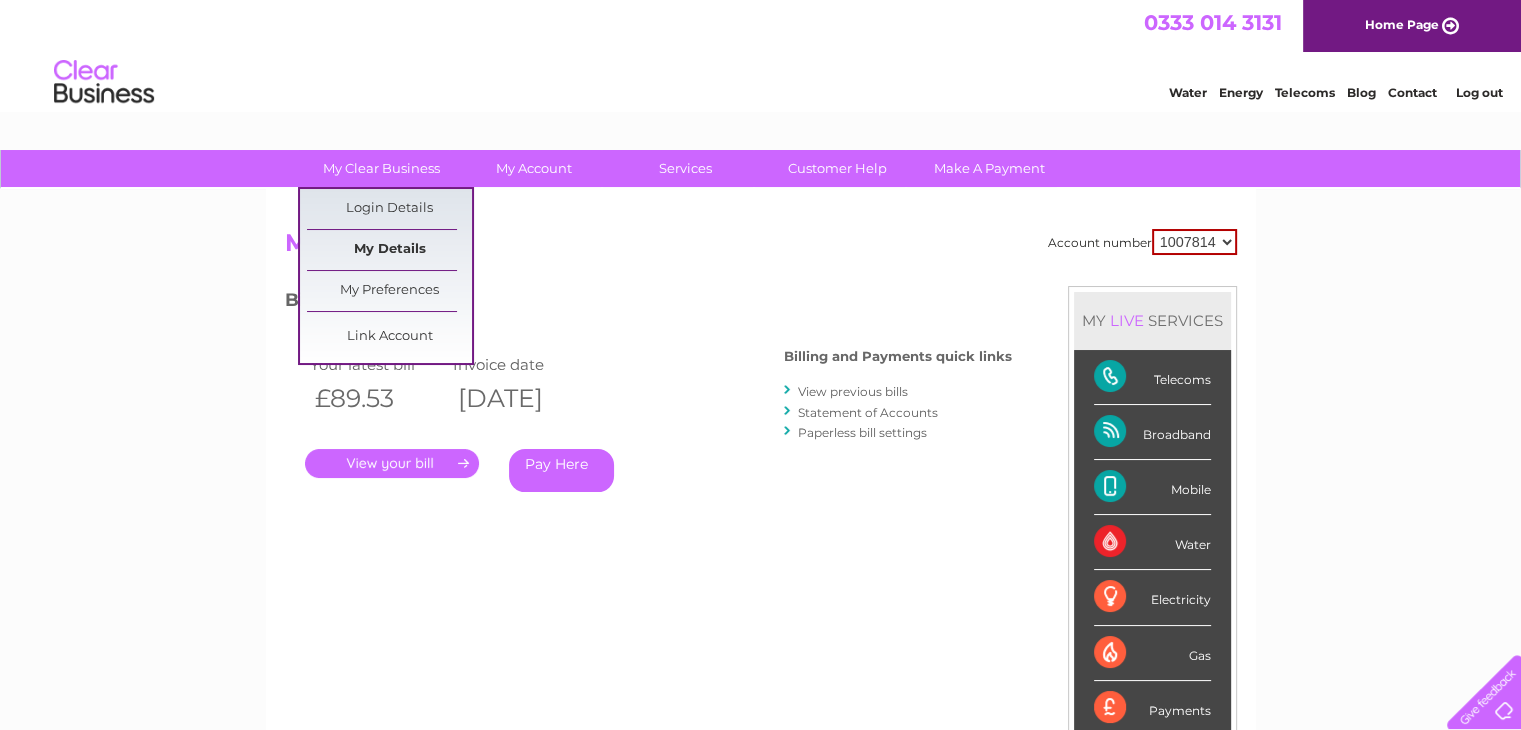 scroll, scrollTop: 0, scrollLeft: 0, axis: both 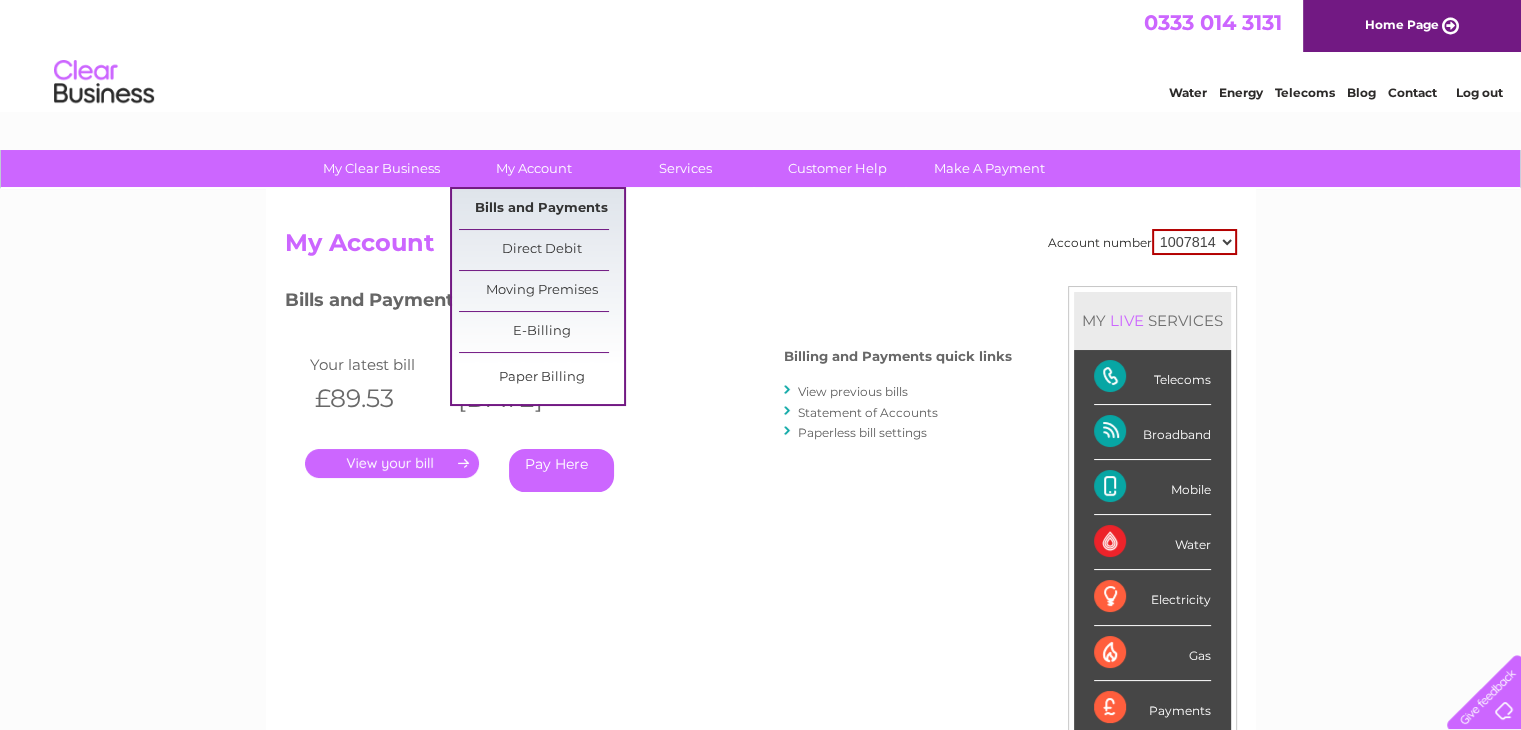 click on "Bills and Payments" at bounding box center [541, 209] 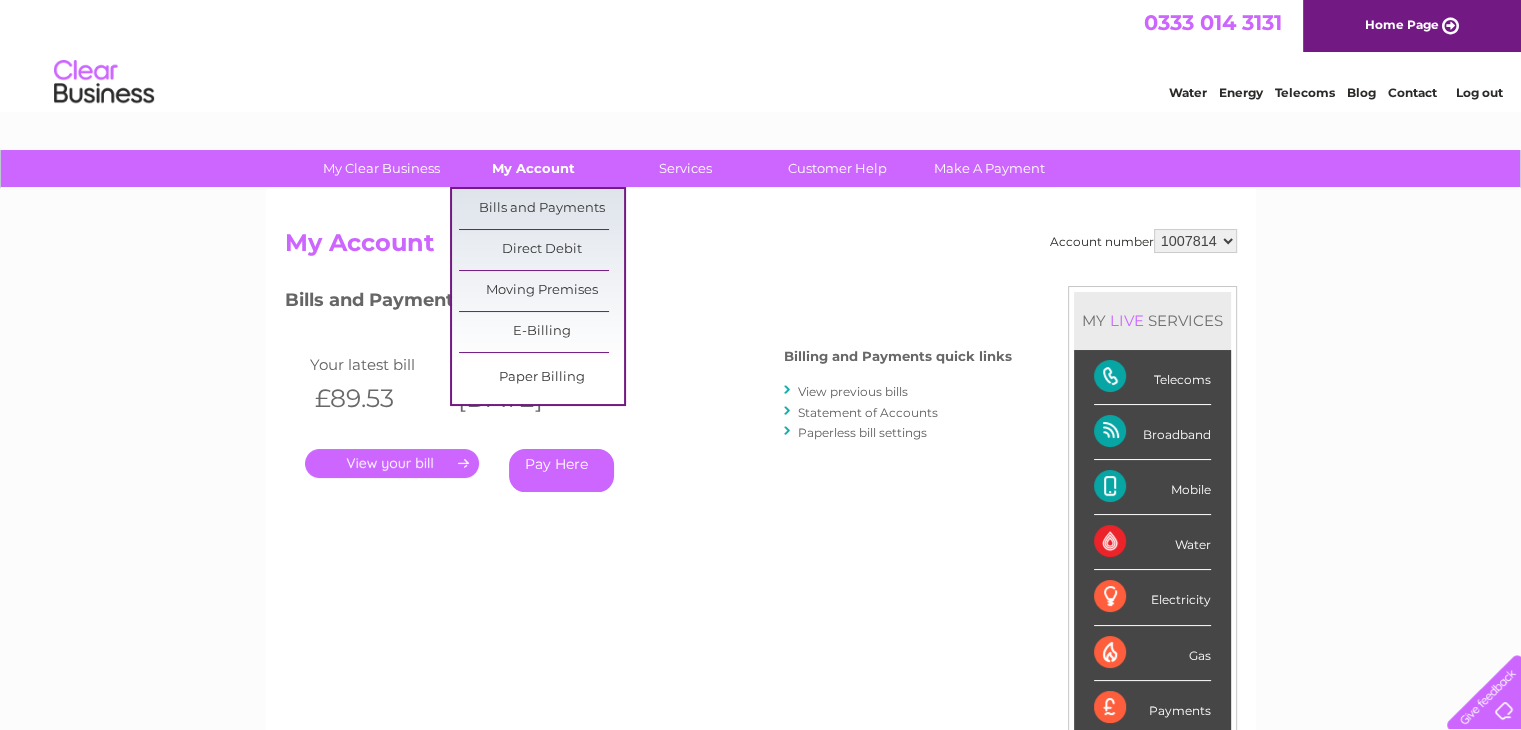 scroll, scrollTop: 0, scrollLeft: 0, axis: both 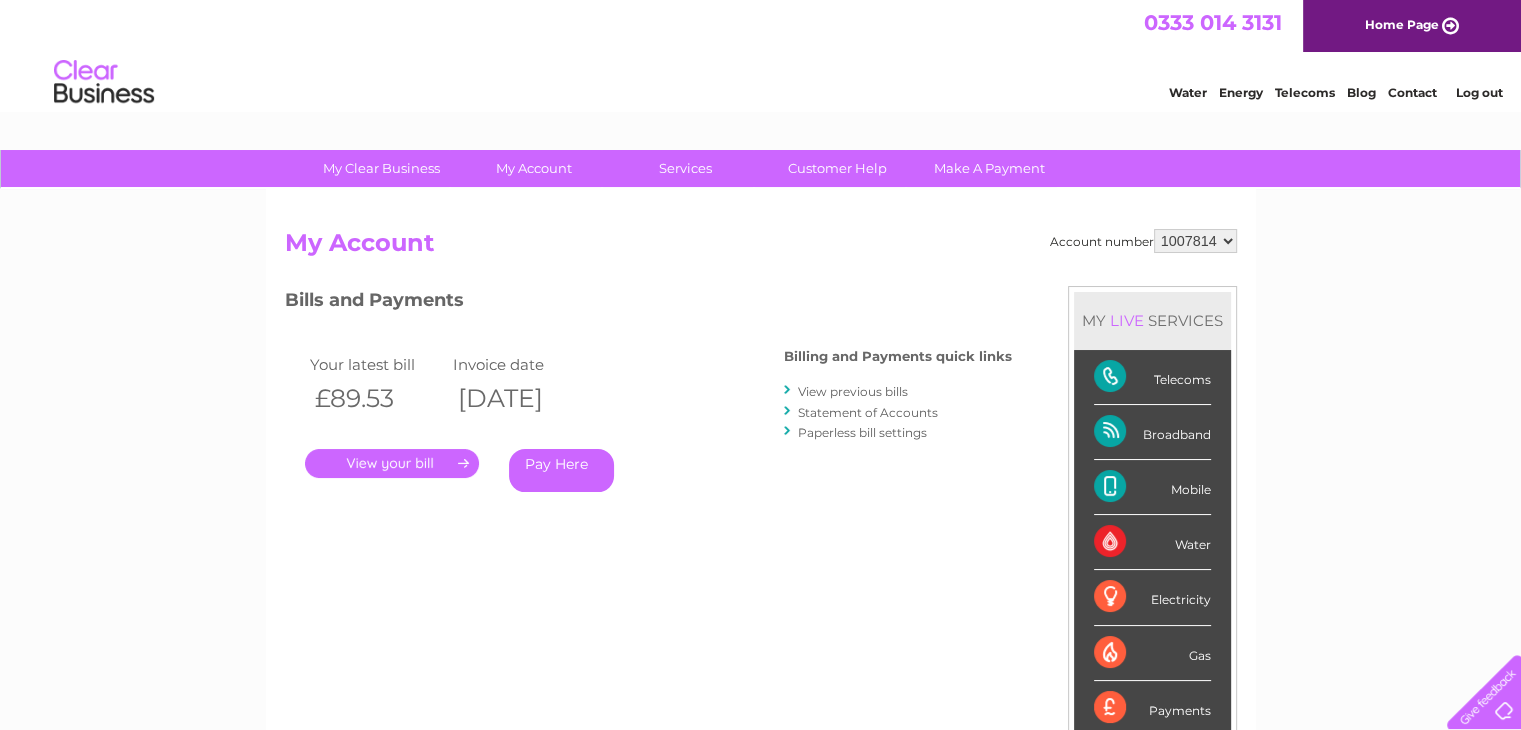 click on "View previous bills" at bounding box center [853, 391] 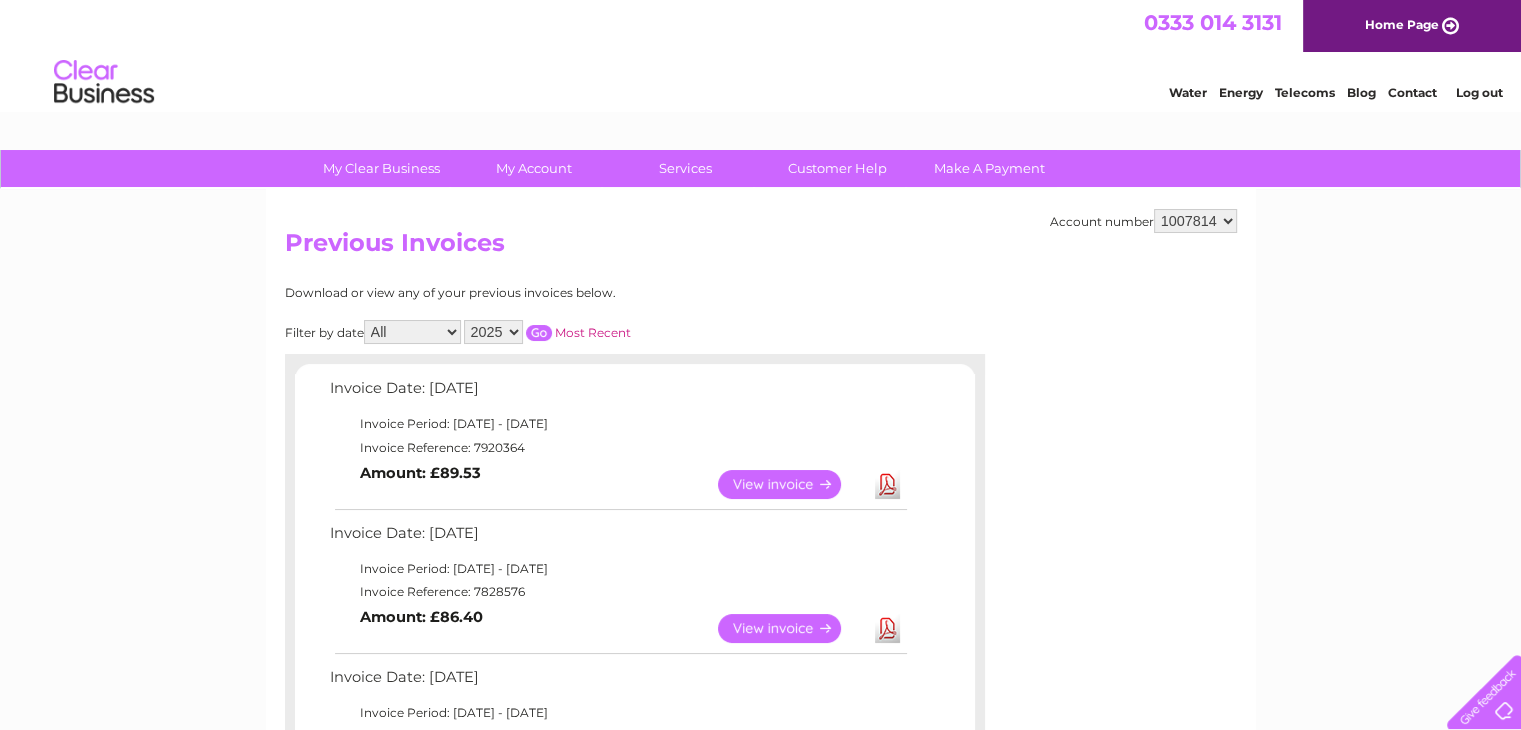 scroll, scrollTop: 0, scrollLeft: 0, axis: both 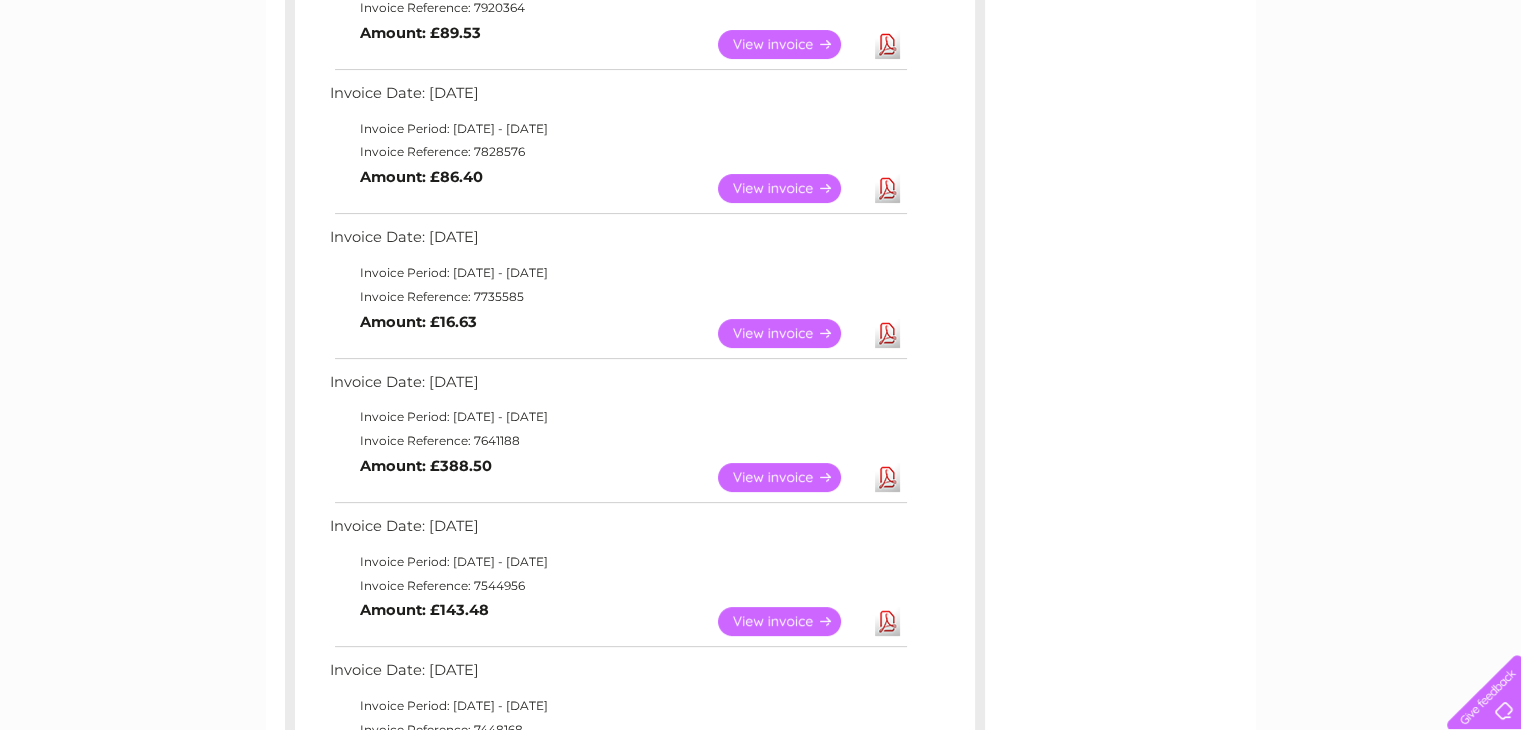 click on "View" at bounding box center (791, 333) 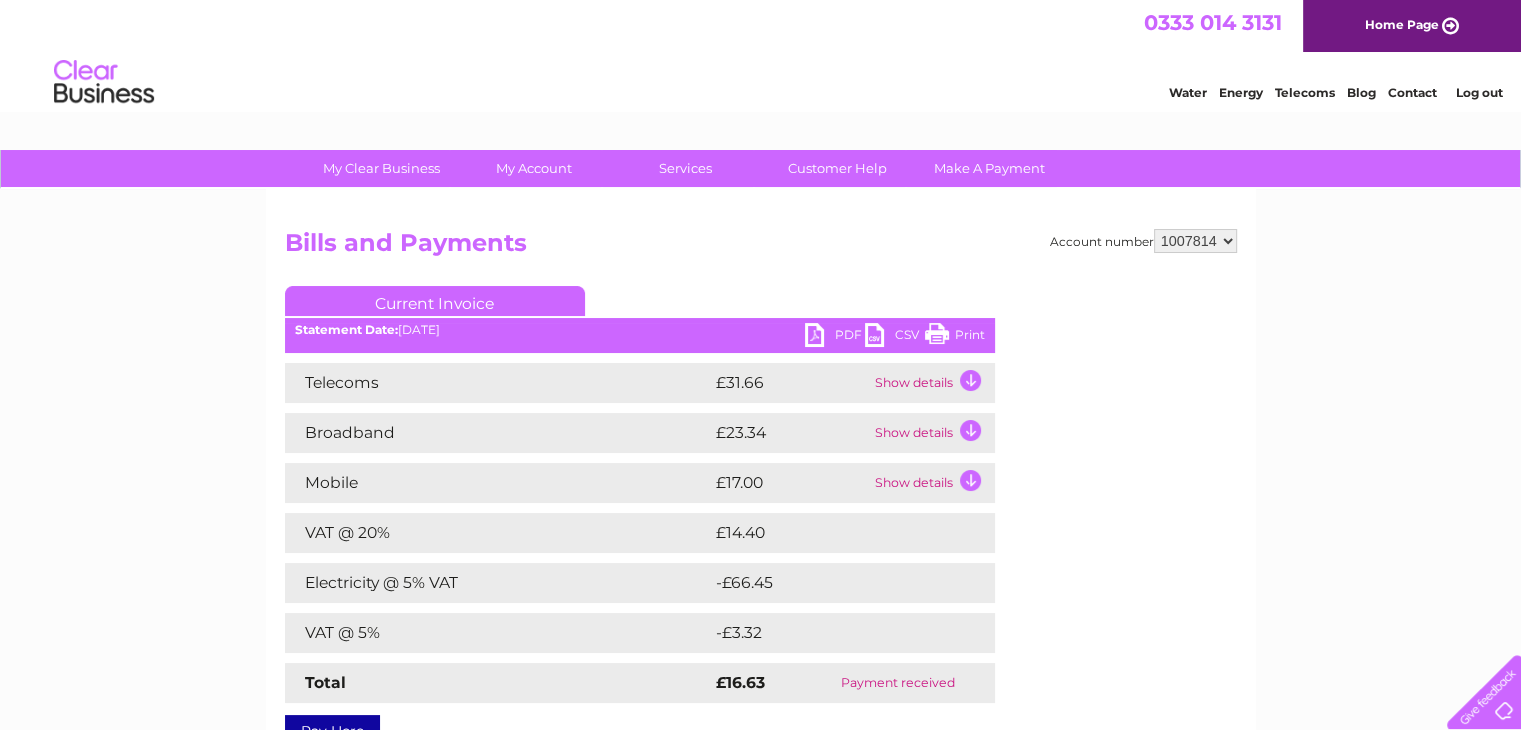 scroll, scrollTop: 0, scrollLeft: 0, axis: both 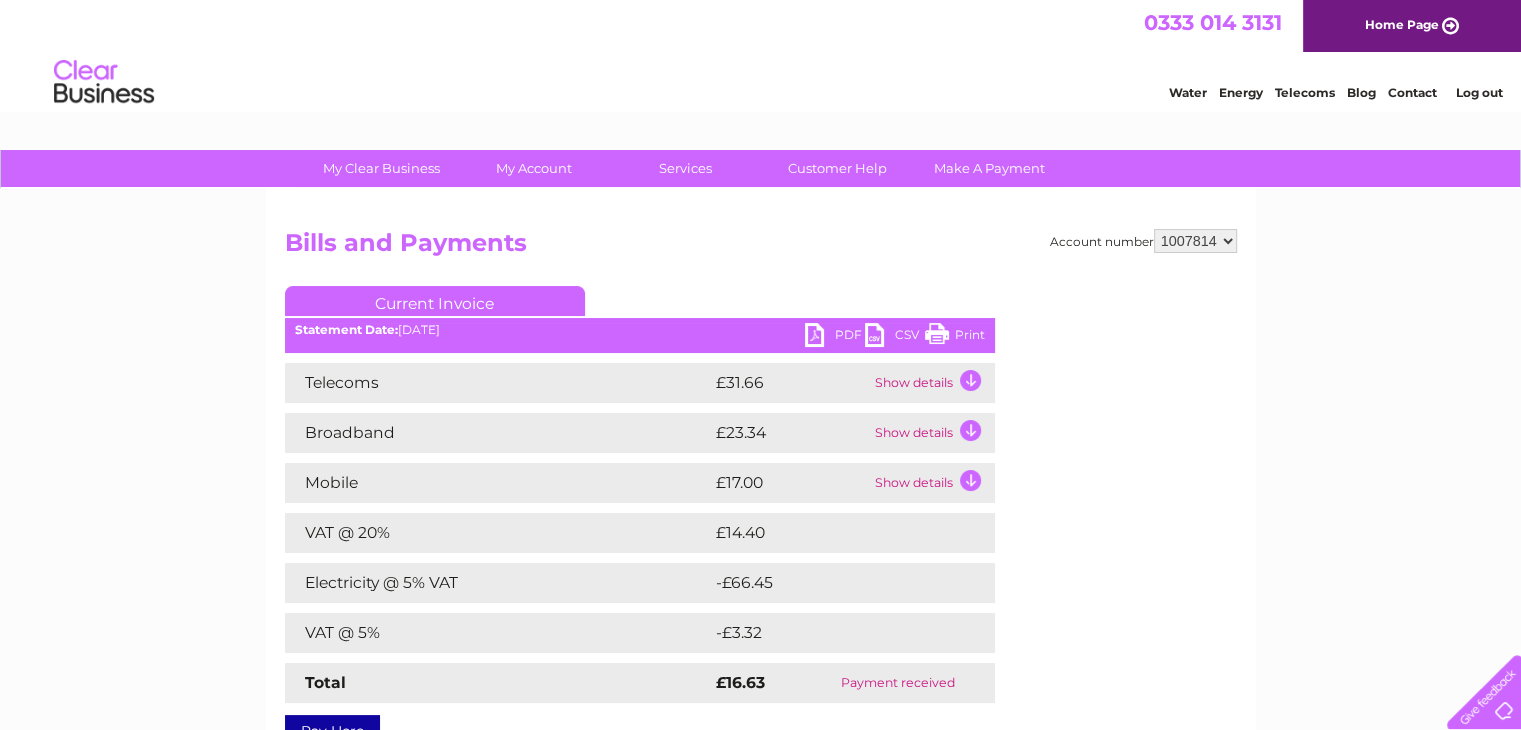 click on "Print" at bounding box center (955, 337) 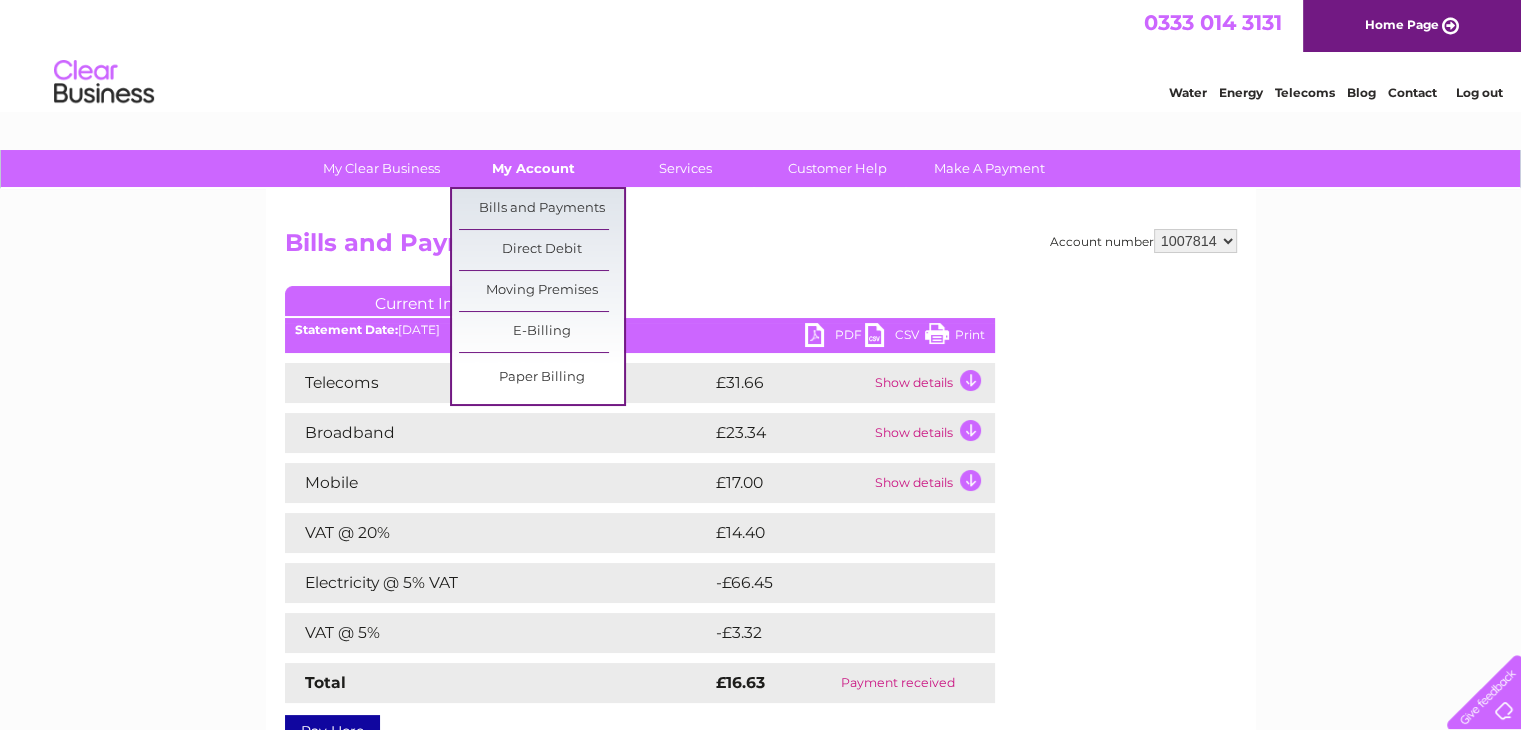 click on "My Account" at bounding box center (533, 168) 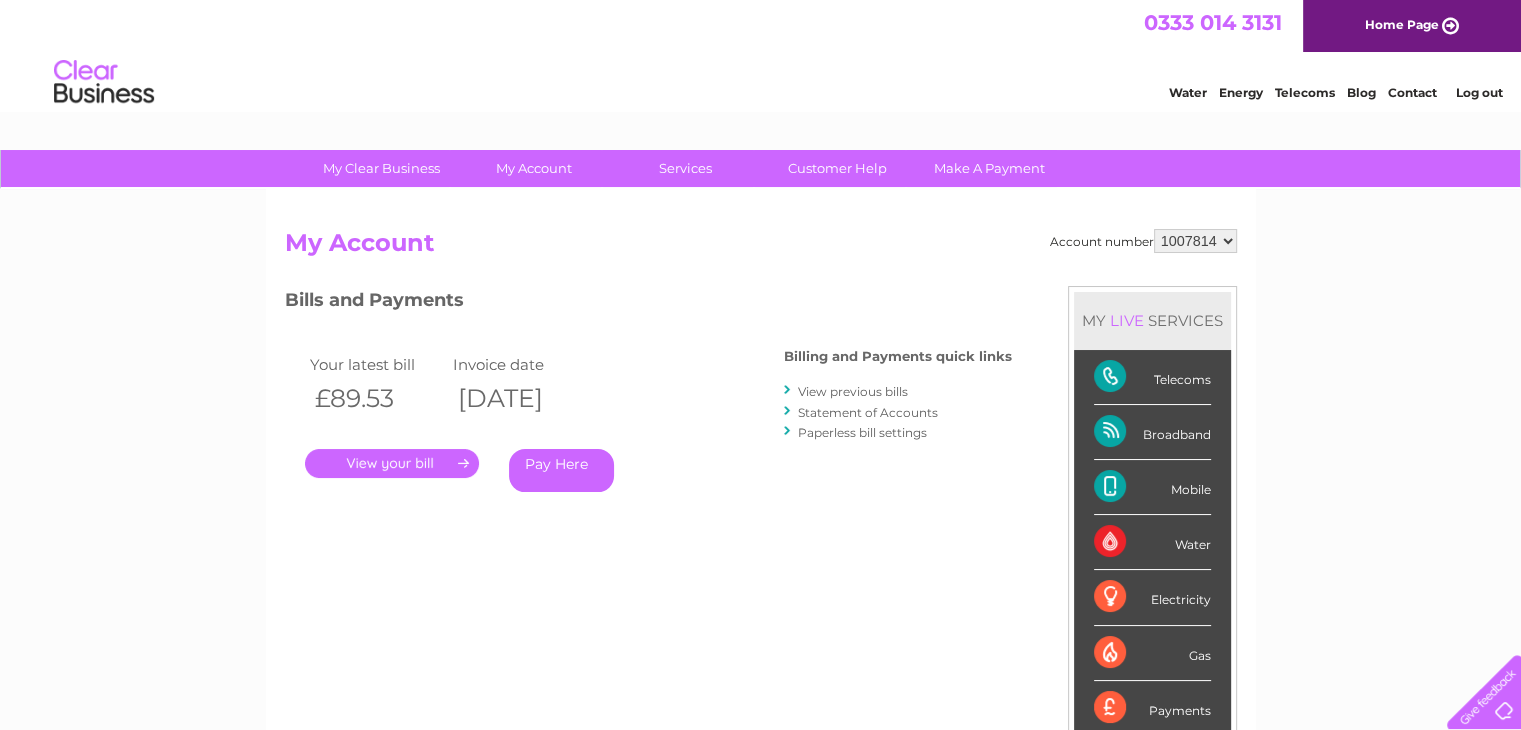 scroll, scrollTop: 0, scrollLeft: 0, axis: both 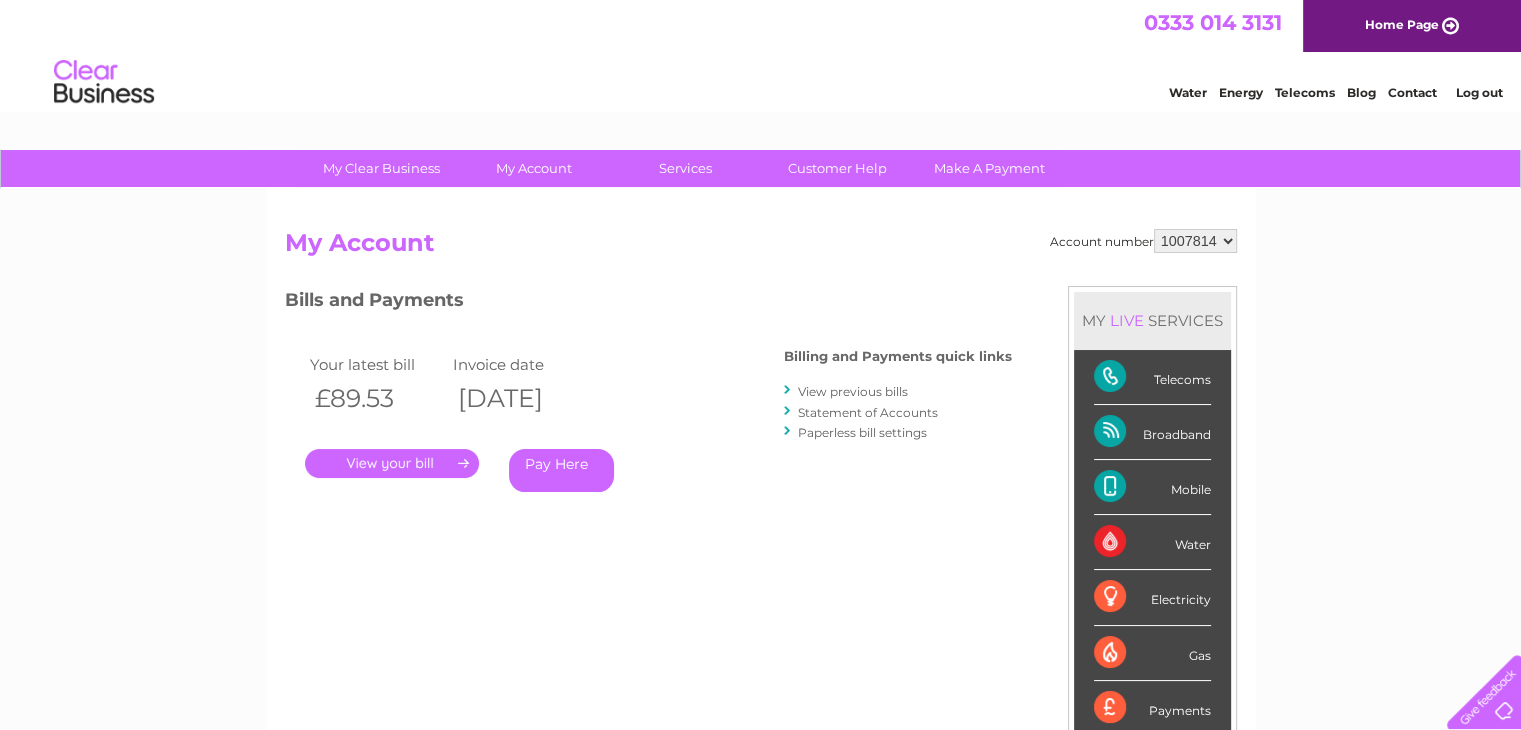 click on "View previous bills" at bounding box center (853, 391) 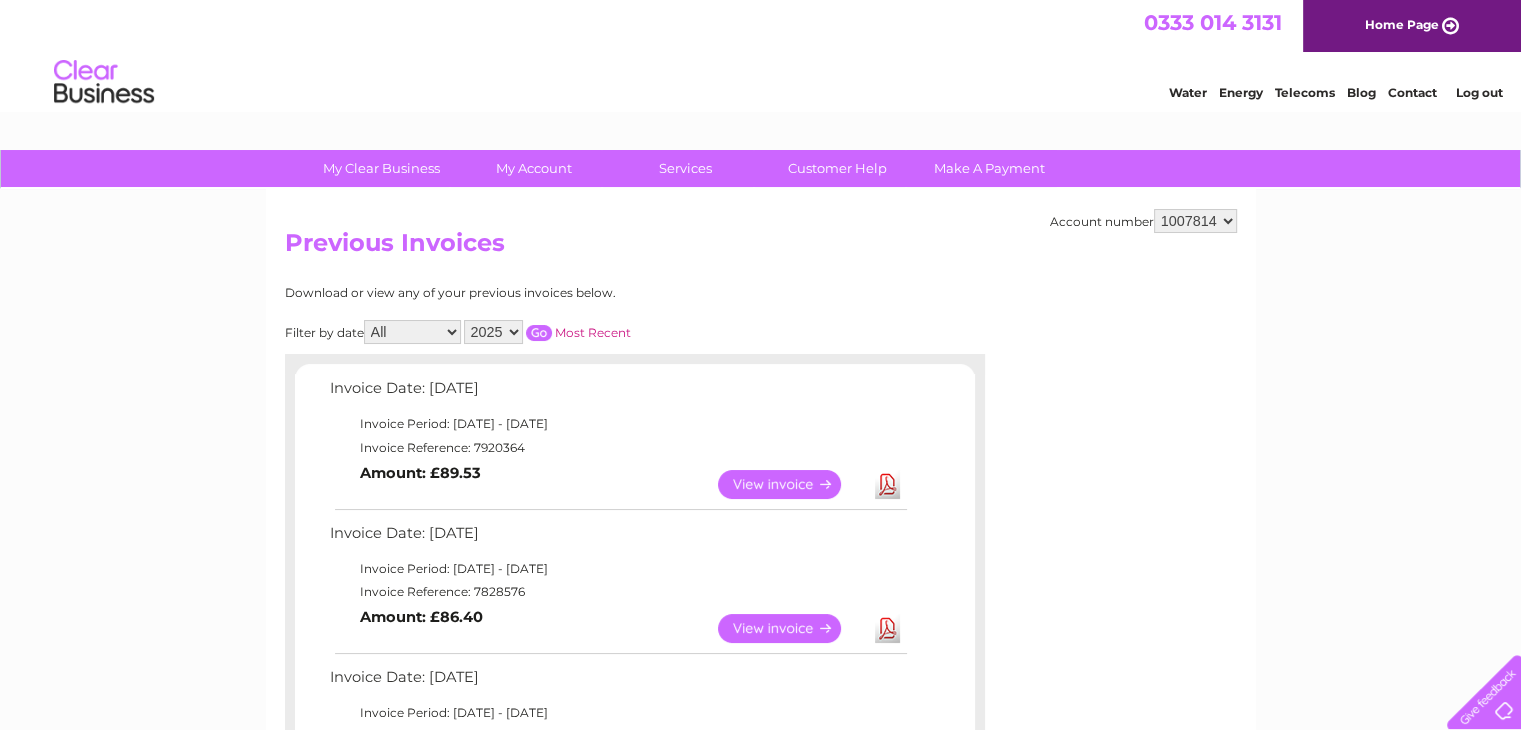 scroll, scrollTop: 0, scrollLeft: 0, axis: both 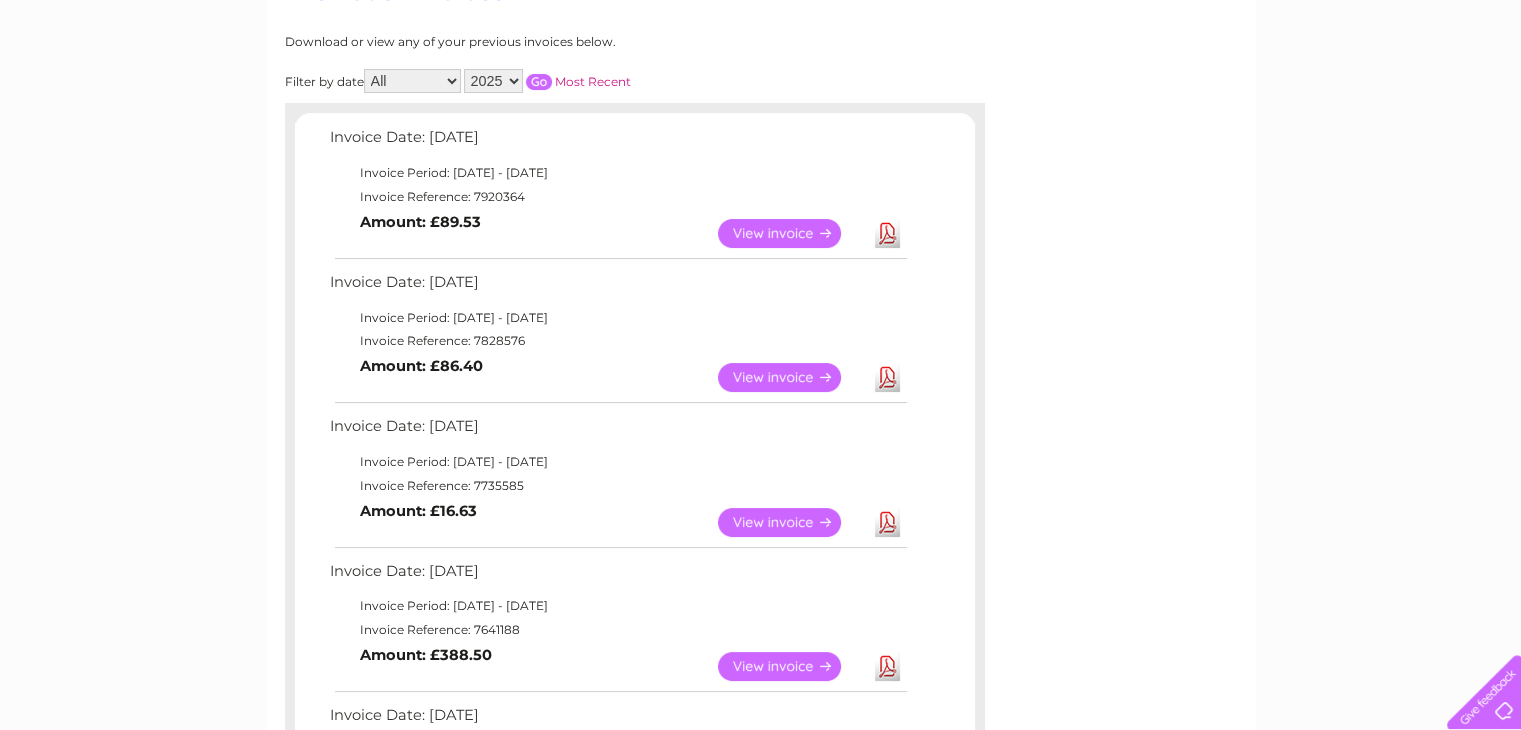 click on "View" at bounding box center [791, 666] 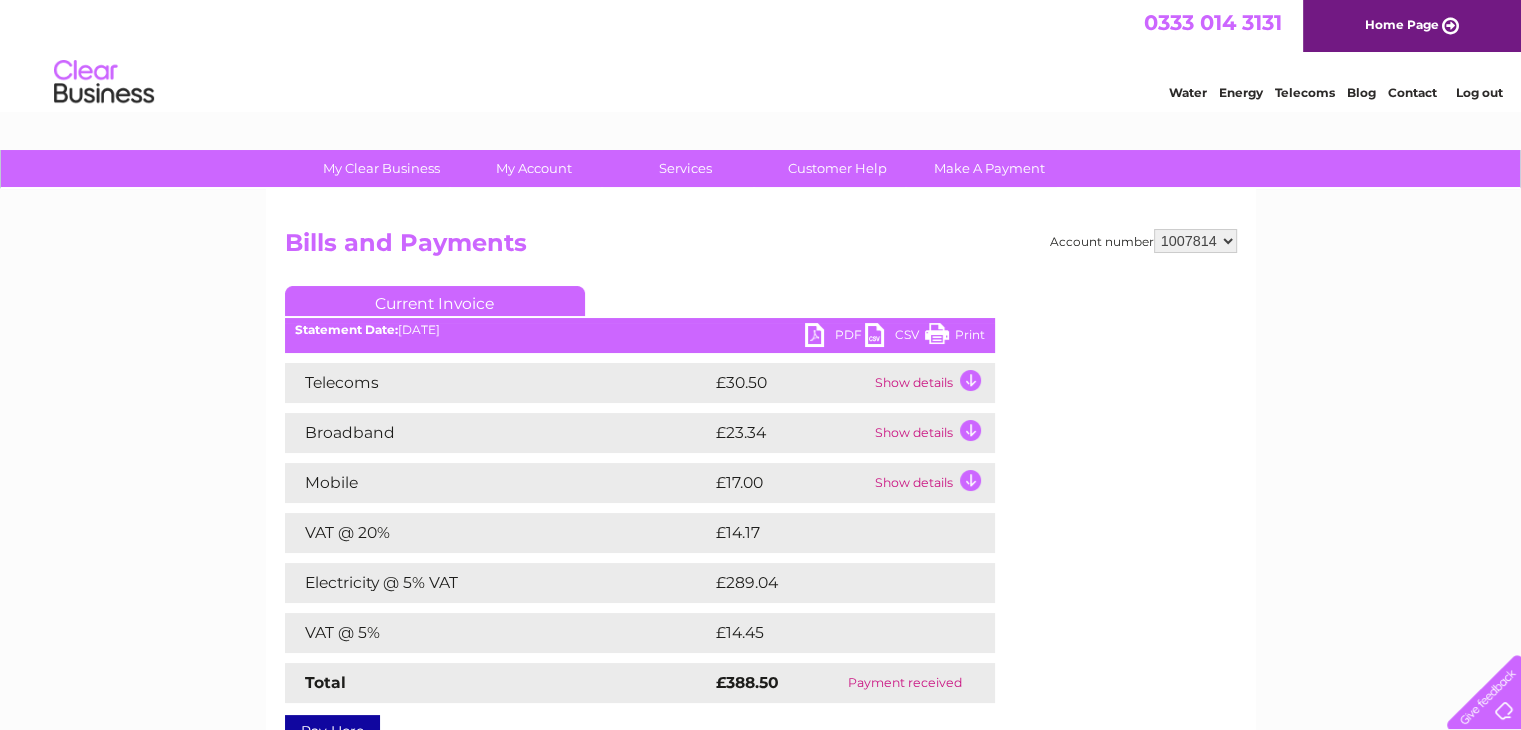 scroll, scrollTop: 0, scrollLeft: 0, axis: both 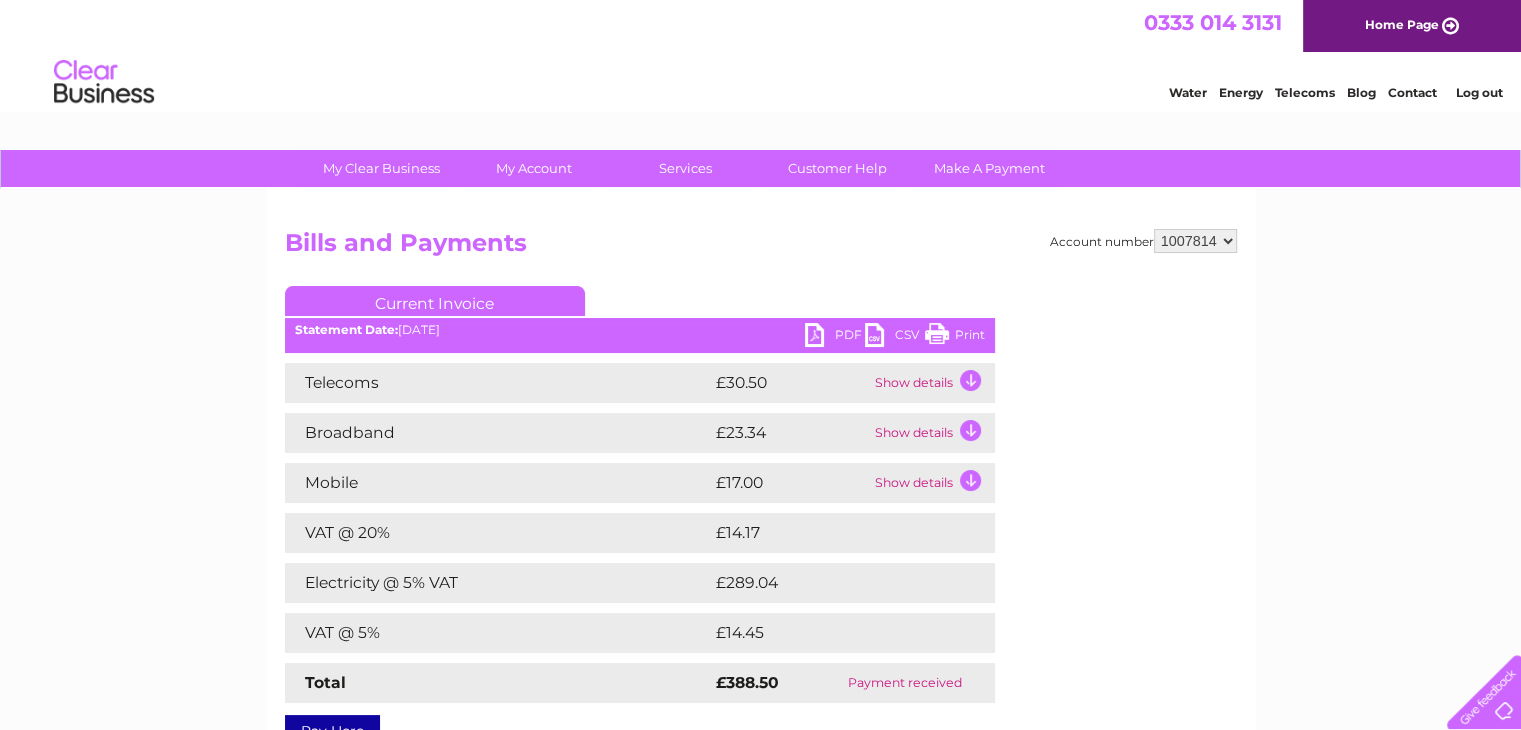 click on "Print" at bounding box center [955, 337] 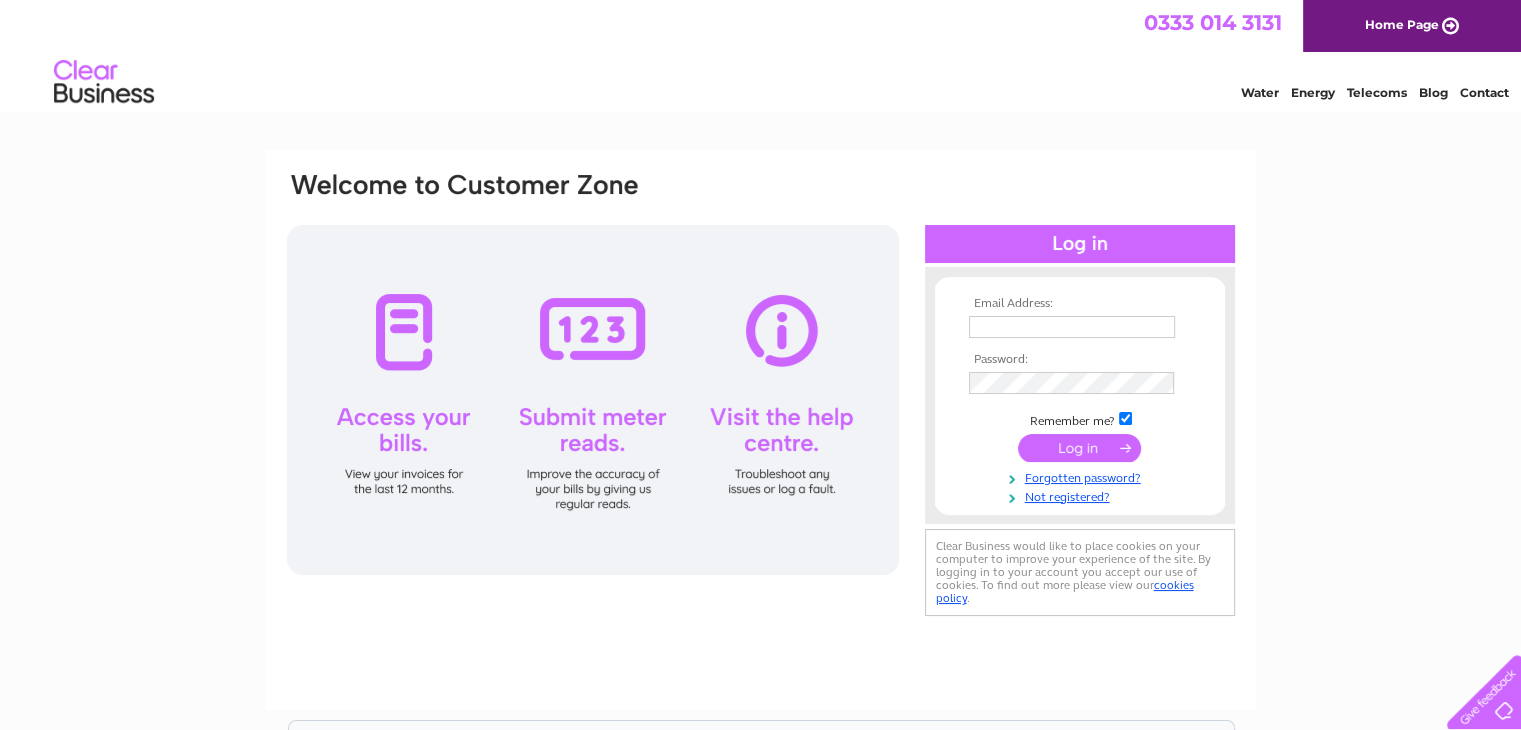scroll, scrollTop: 0, scrollLeft: 0, axis: both 